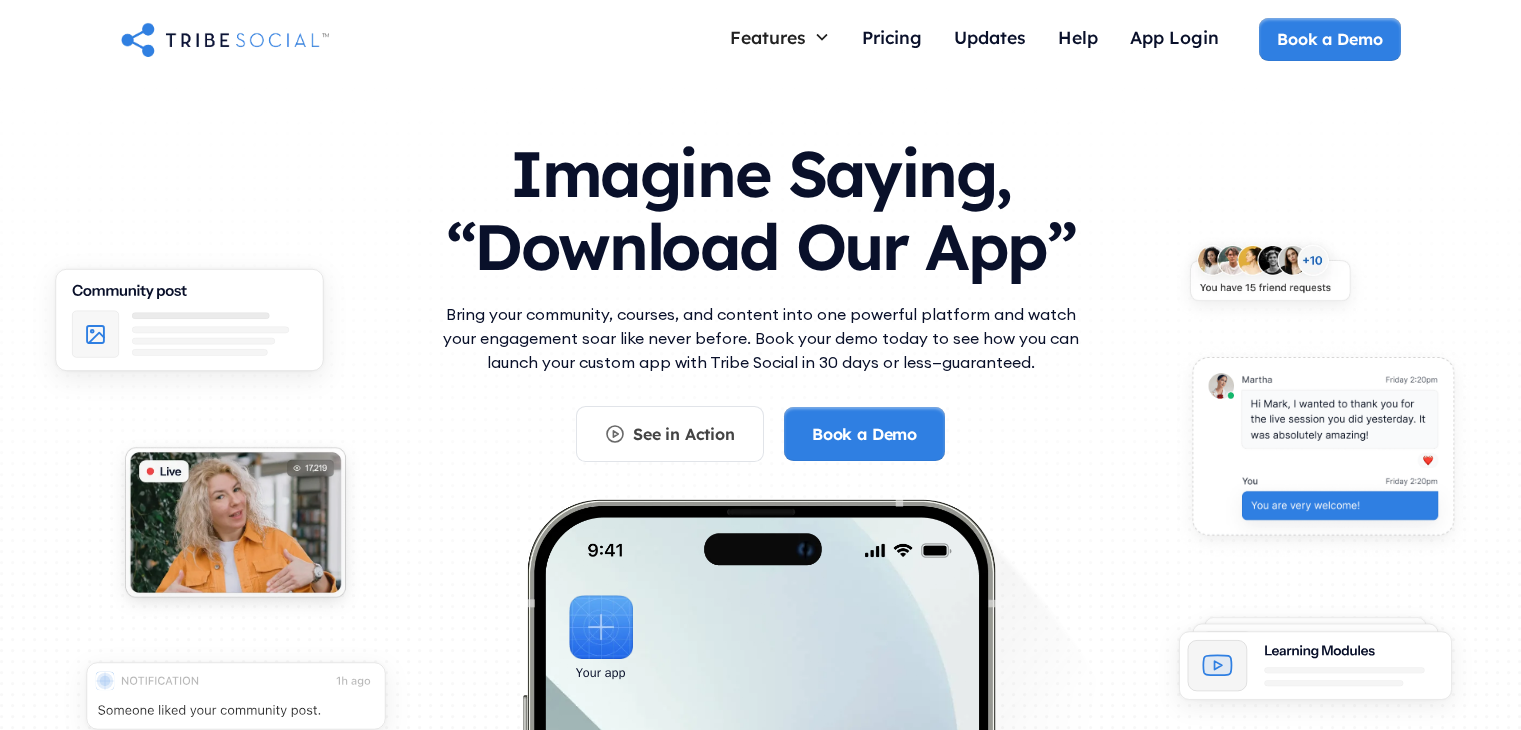scroll, scrollTop: 0, scrollLeft: 0, axis: both 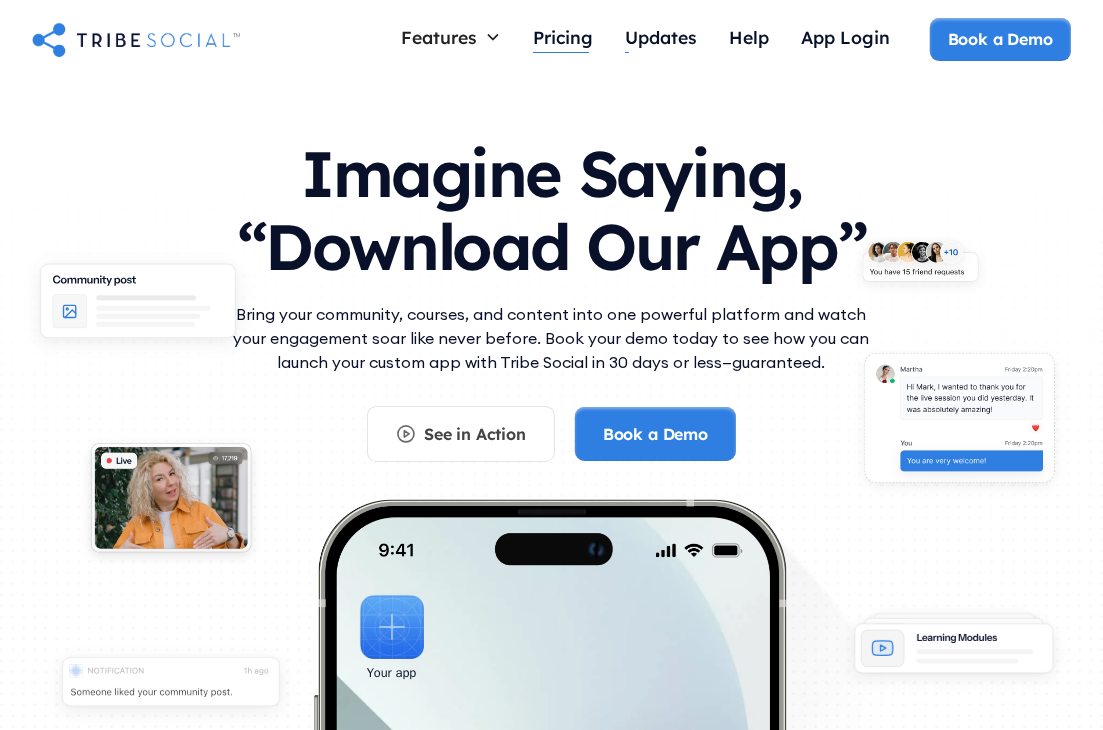 click on "Pricing" at bounding box center [563, 37] 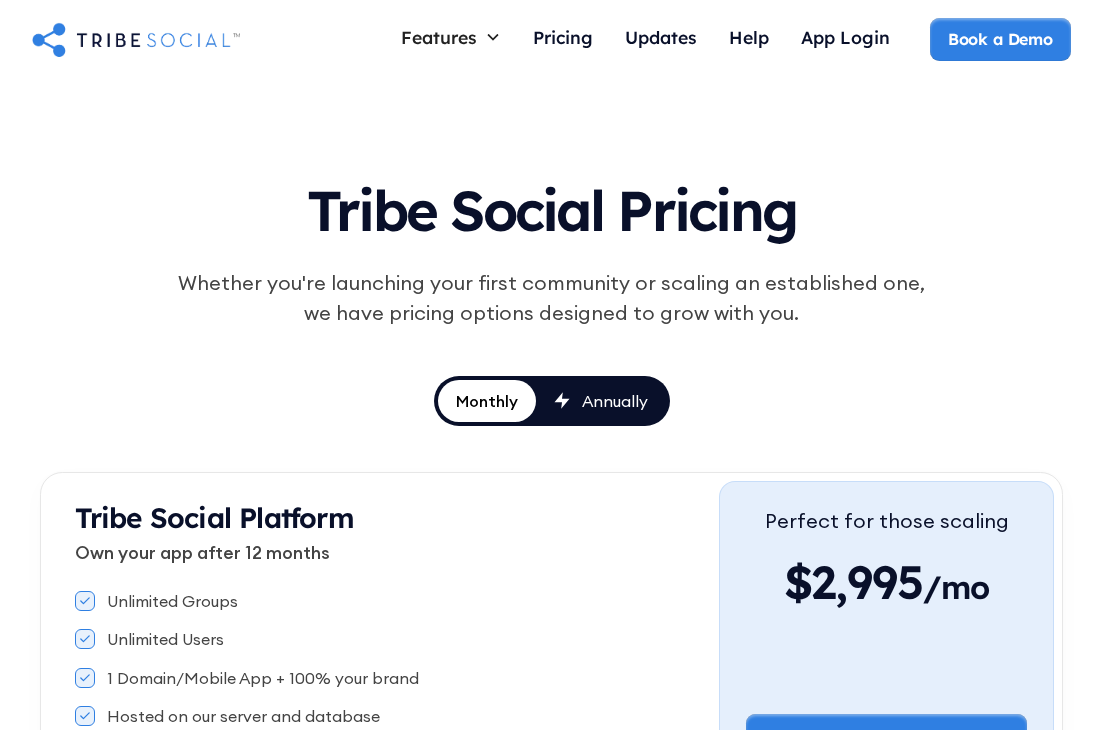 scroll, scrollTop: 0, scrollLeft: 0, axis: both 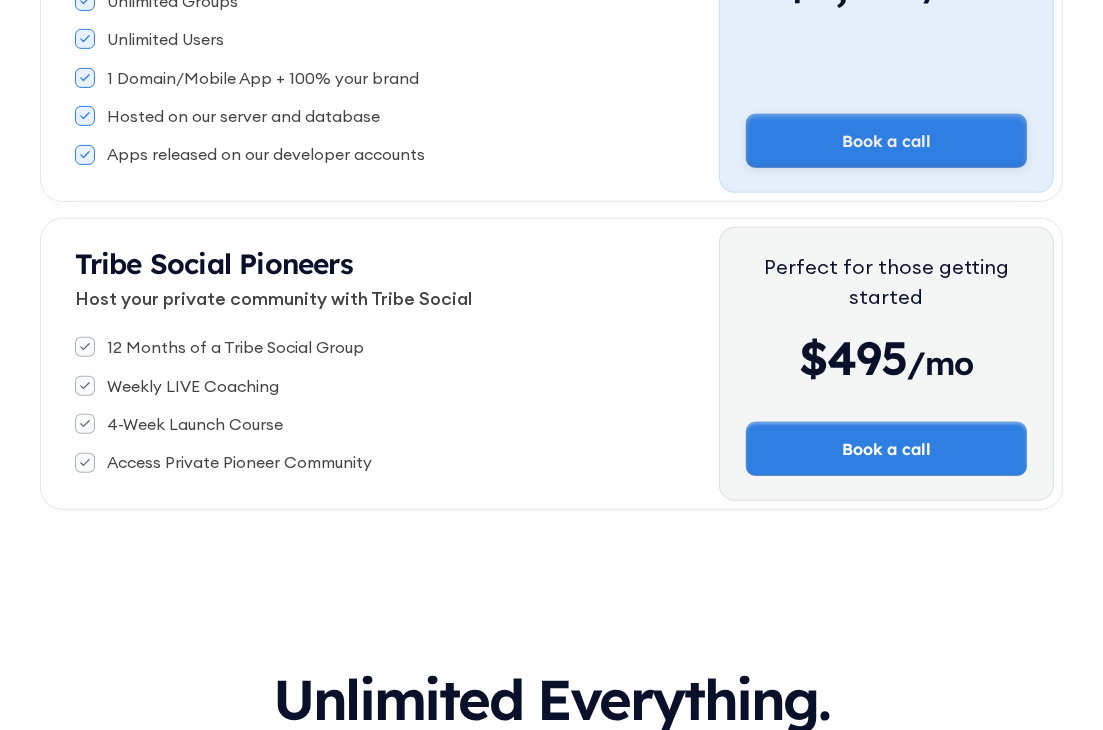 click on "Book a call" at bounding box center (887, 141) 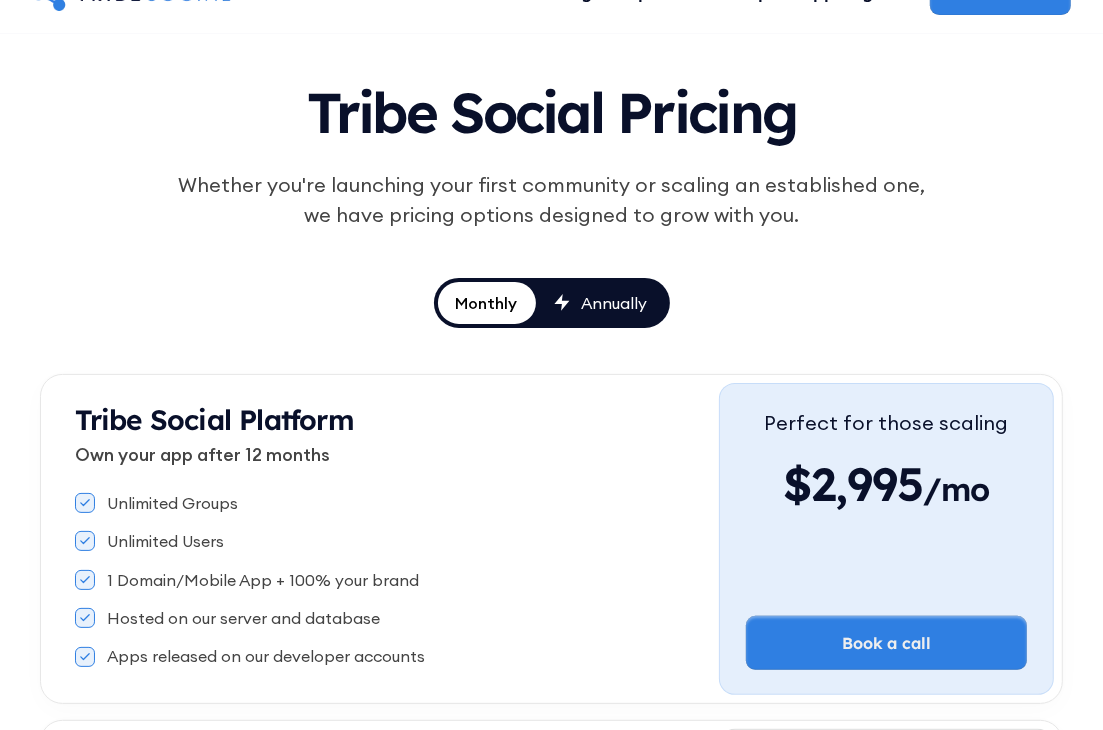 scroll, scrollTop: 300, scrollLeft: 0, axis: vertical 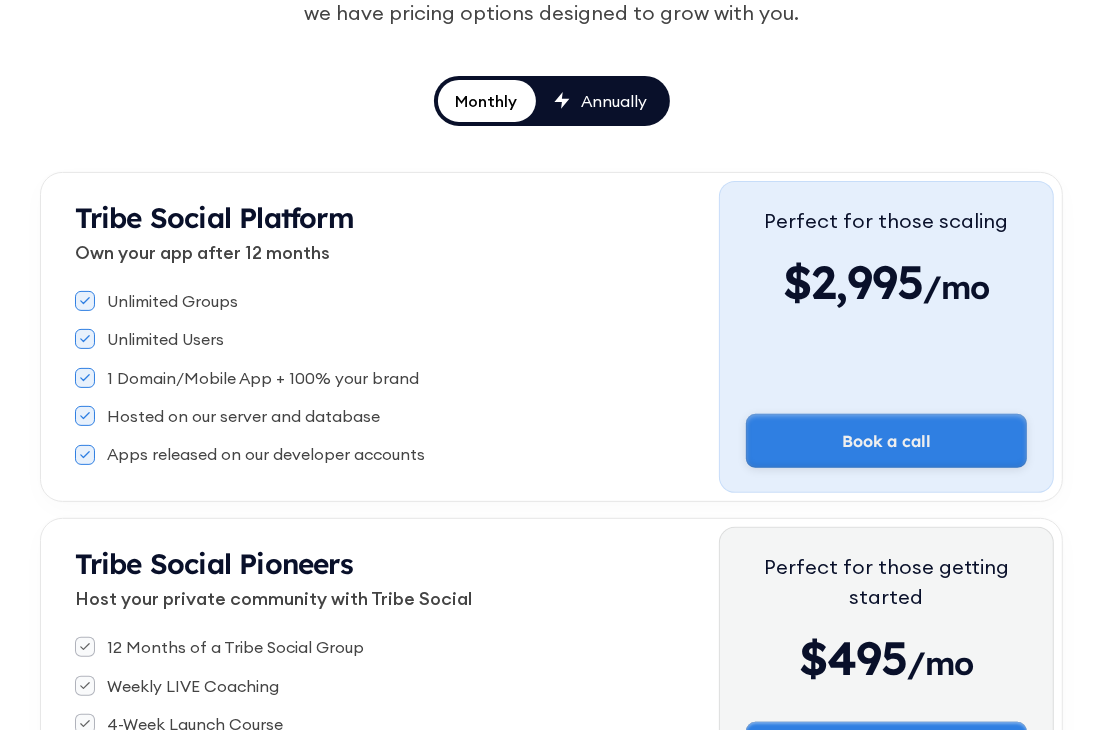 click on "Book a call" at bounding box center [887, 441] 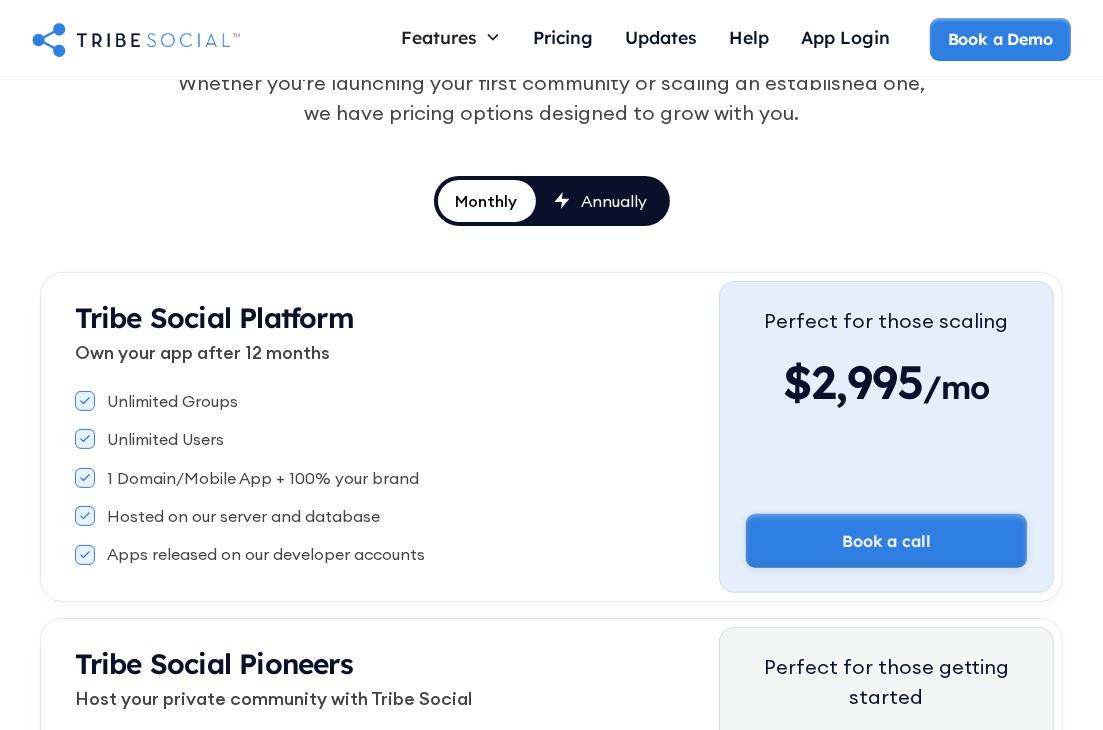 scroll, scrollTop: 0, scrollLeft: 0, axis: both 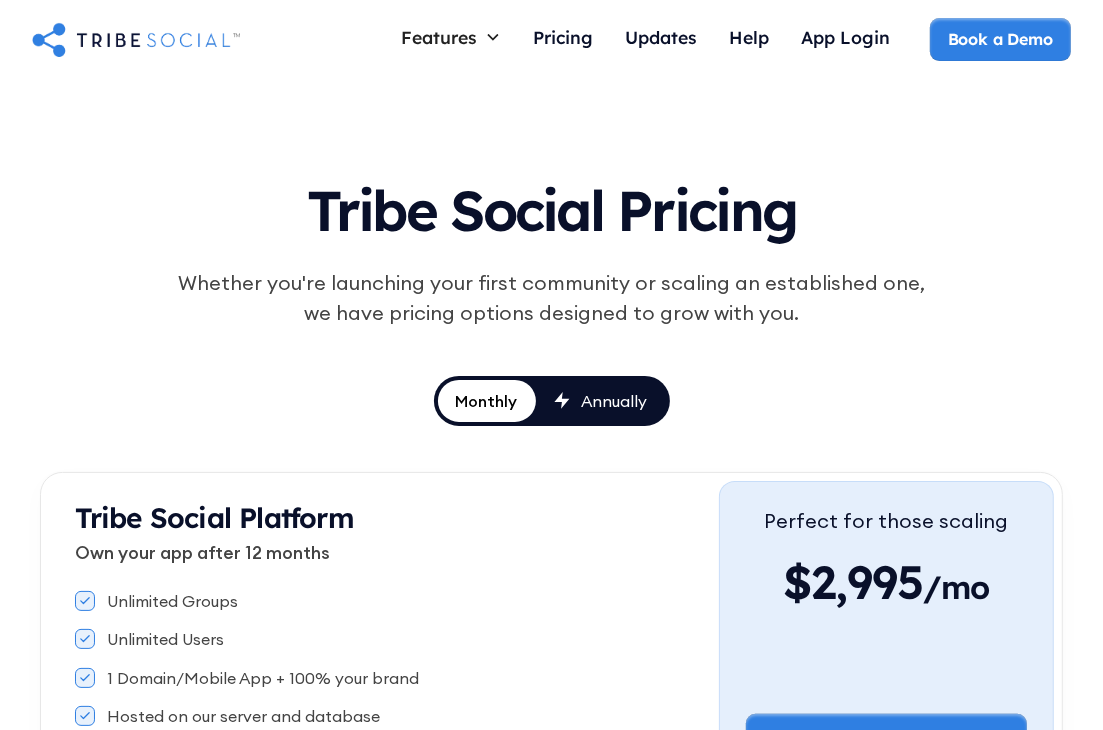 click on "Monthly
Annually" at bounding box center [552, 401] 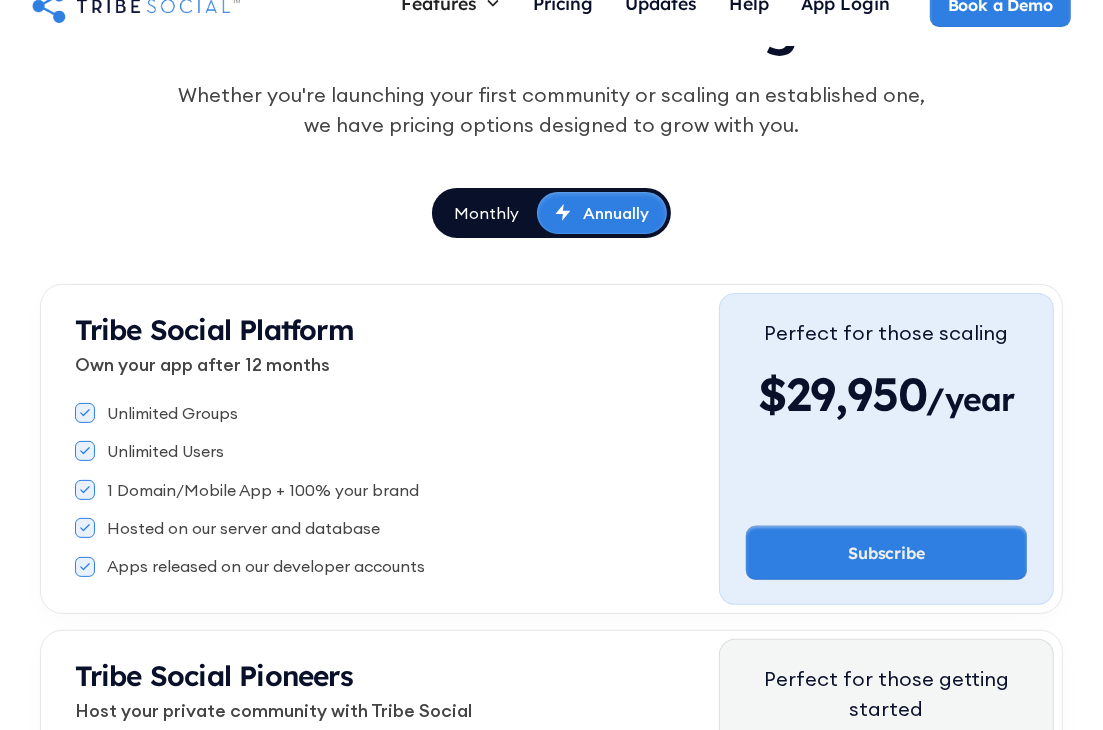 scroll, scrollTop: 0, scrollLeft: 0, axis: both 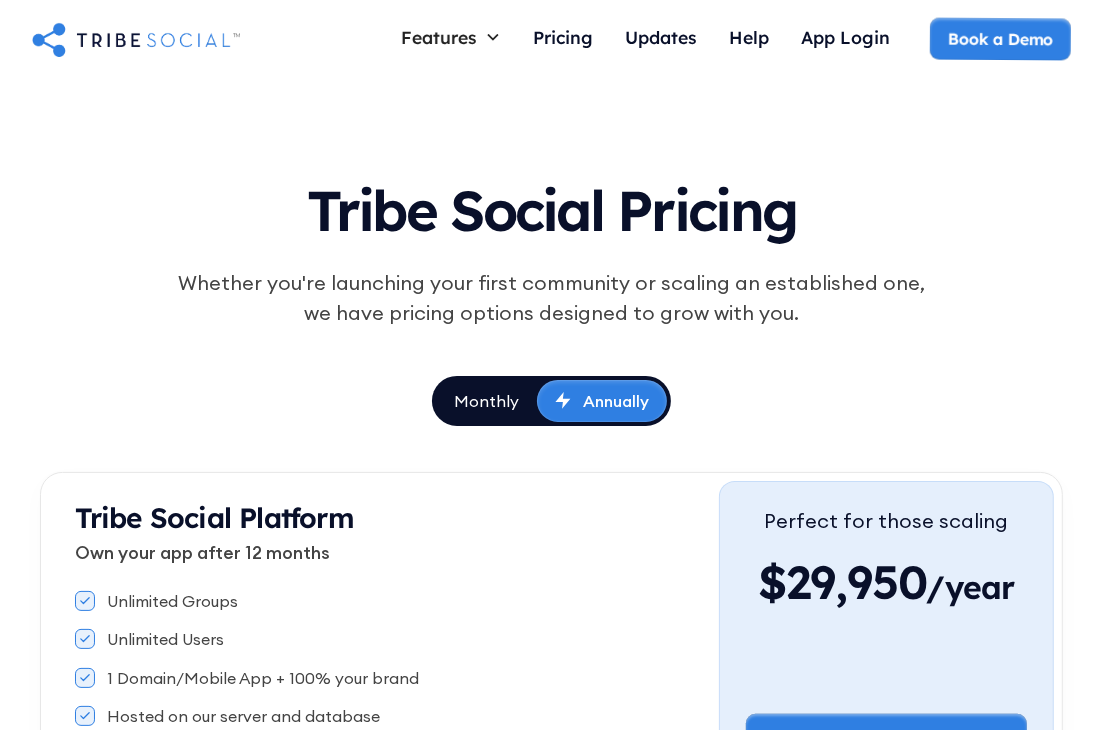 click on "Monthly" at bounding box center (486, 401) 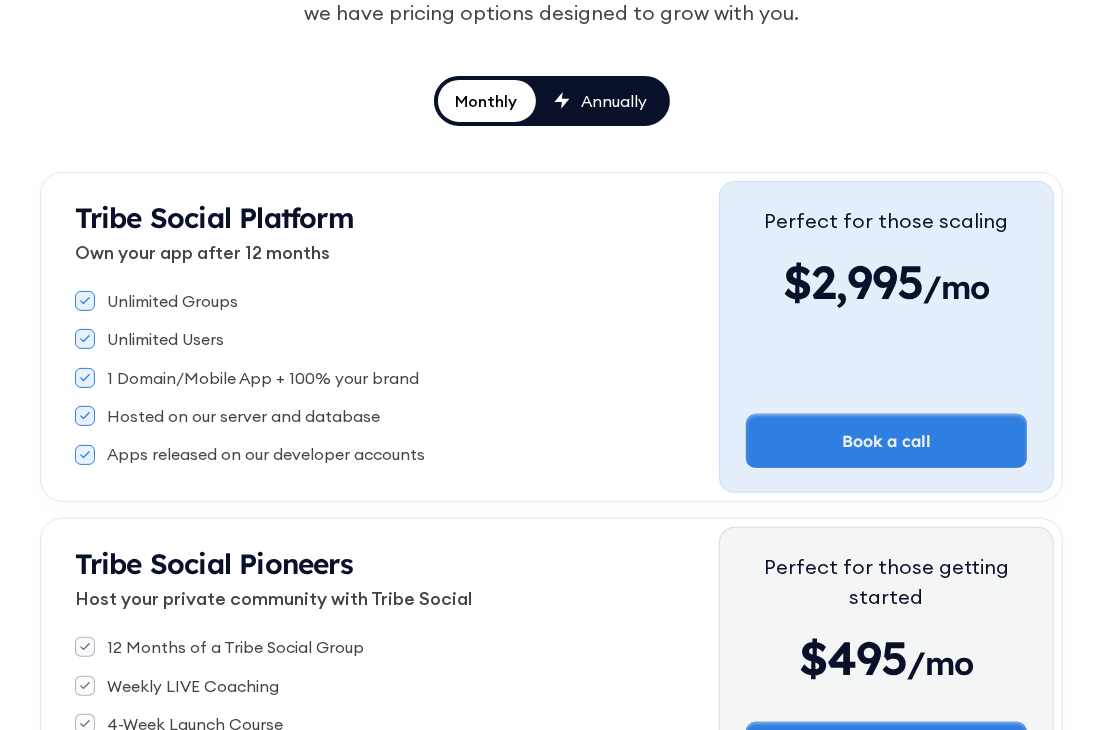 scroll, scrollTop: 0, scrollLeft: 0, axis: both 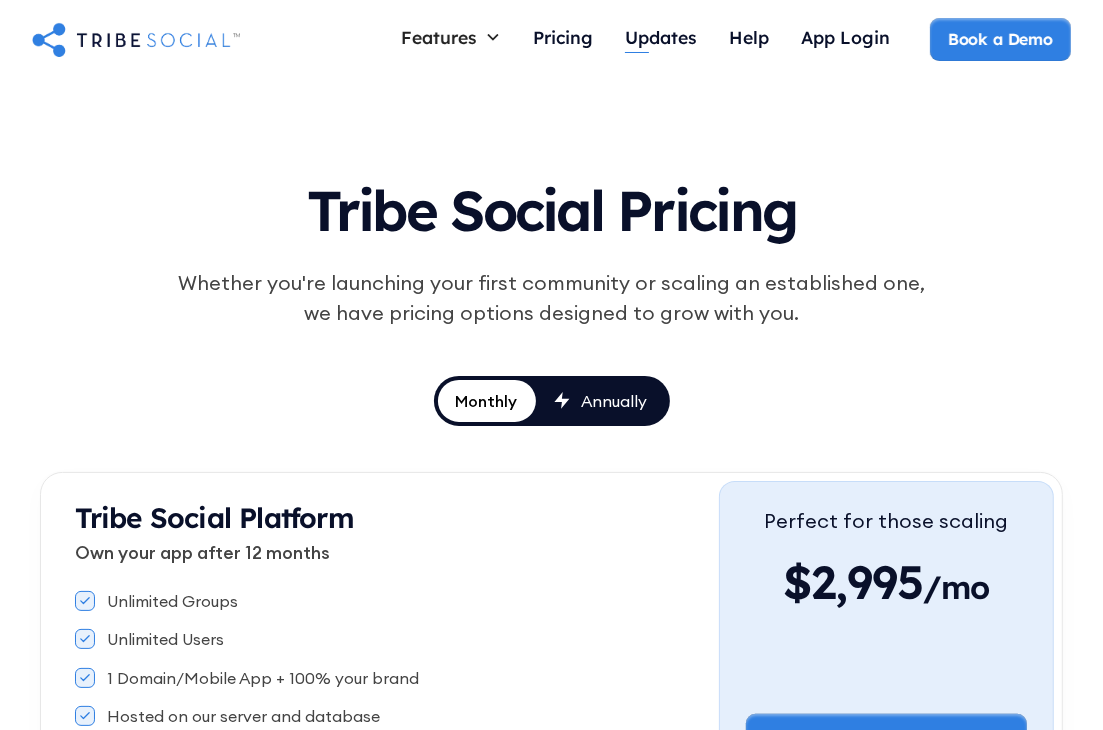 click on "Features
Courses Guide members with step-by-step teaching
Live Call Launch calls and alert members in real-time
Feed Keep the conversation going, anytime
Payments Get paid fast, without the platform tax Pricing Updates Help App Login Book a Demo" at bounding box center (551, 40) 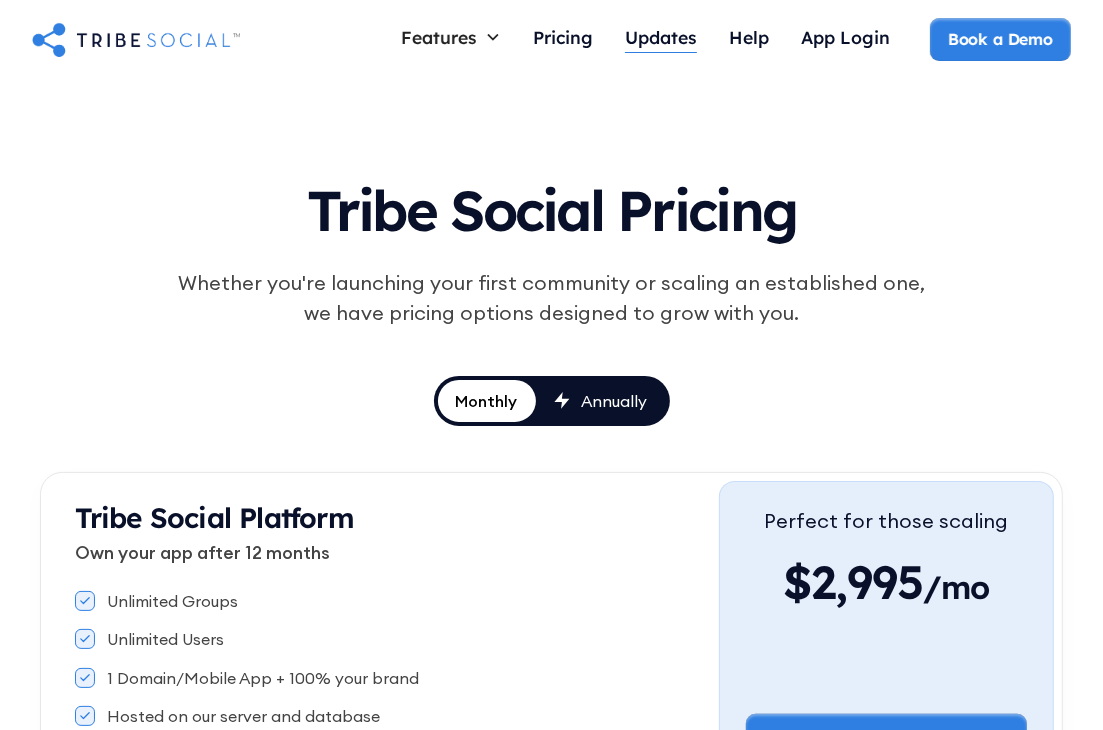 click on "Updates" at bounding box center (661, 37) 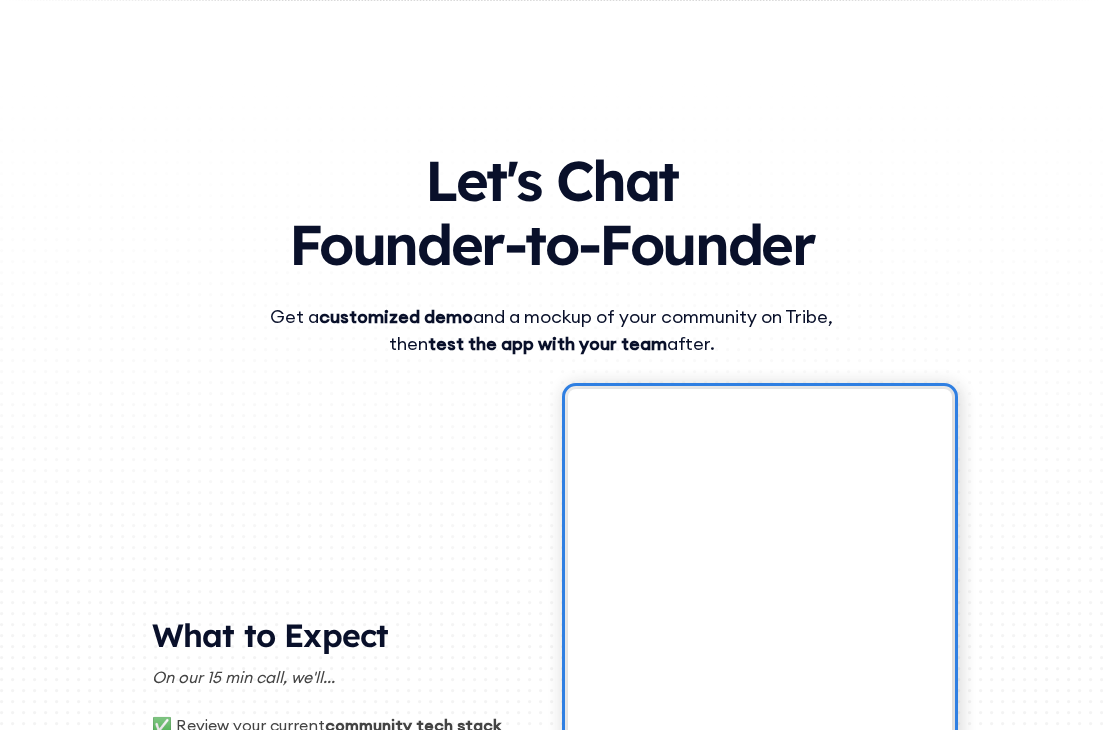 scroll, scrollTop: 0, scrollLeft: 0, axis: both 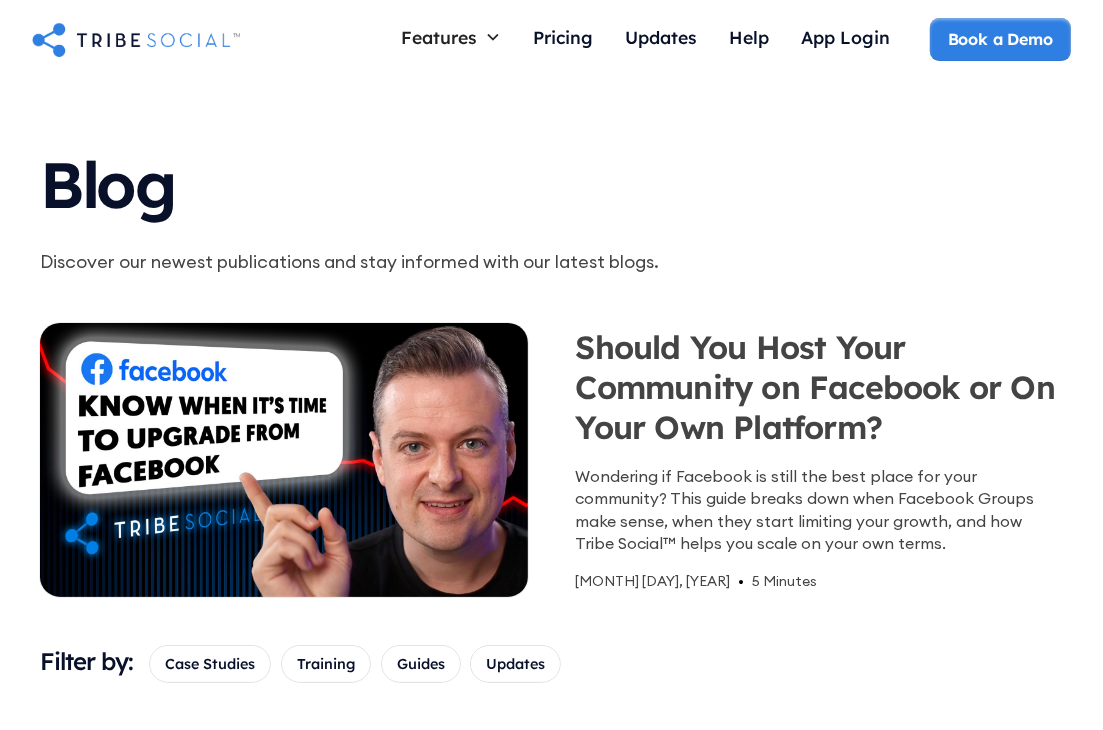 click at bounding box center (136, 39) 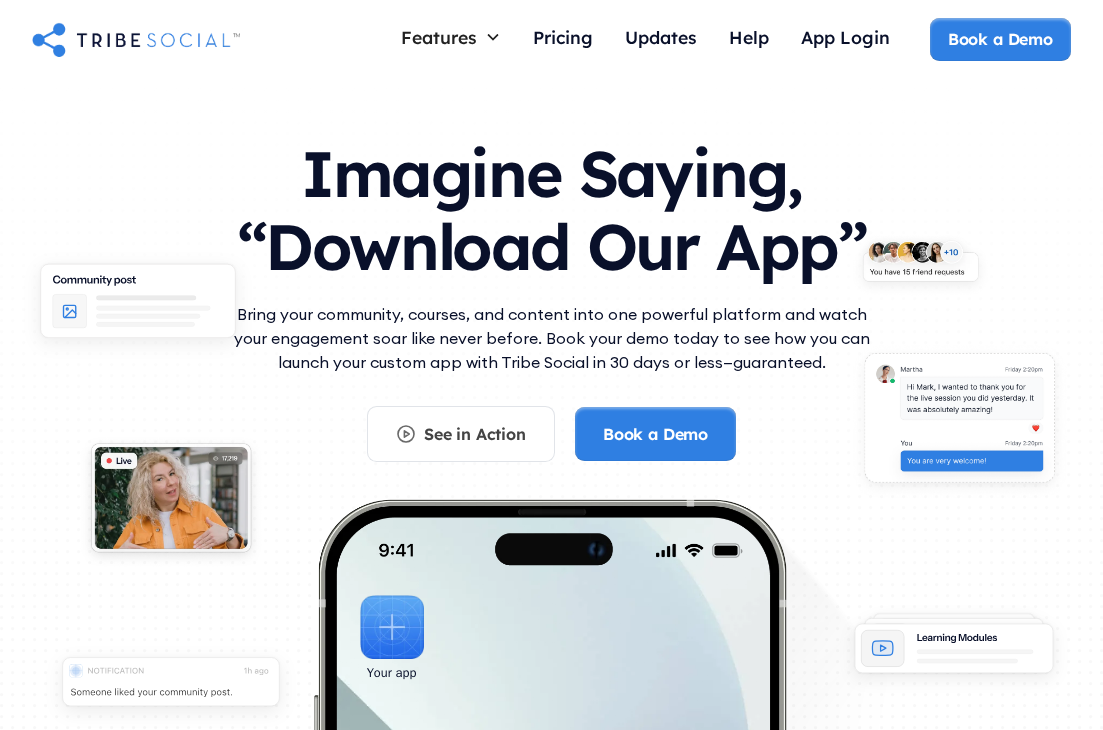 scroll, scrollTop: 0, scrollLeft: 0, axis: both 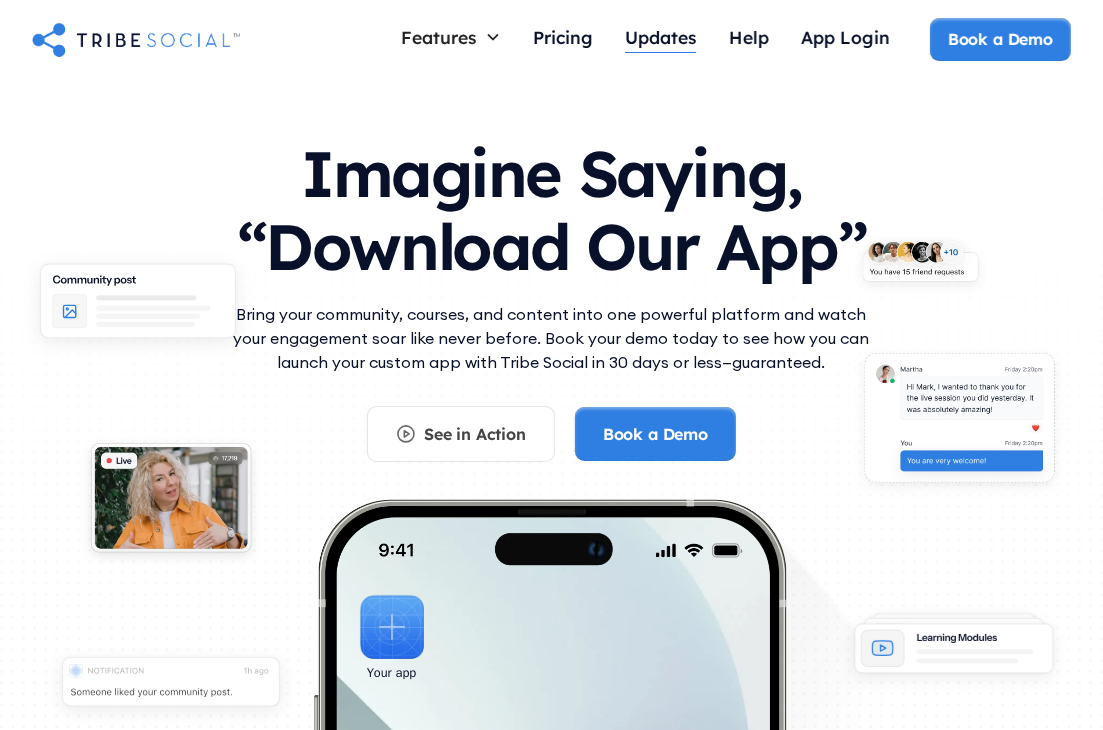 click on "Updates" at bounding box center (661, 37) 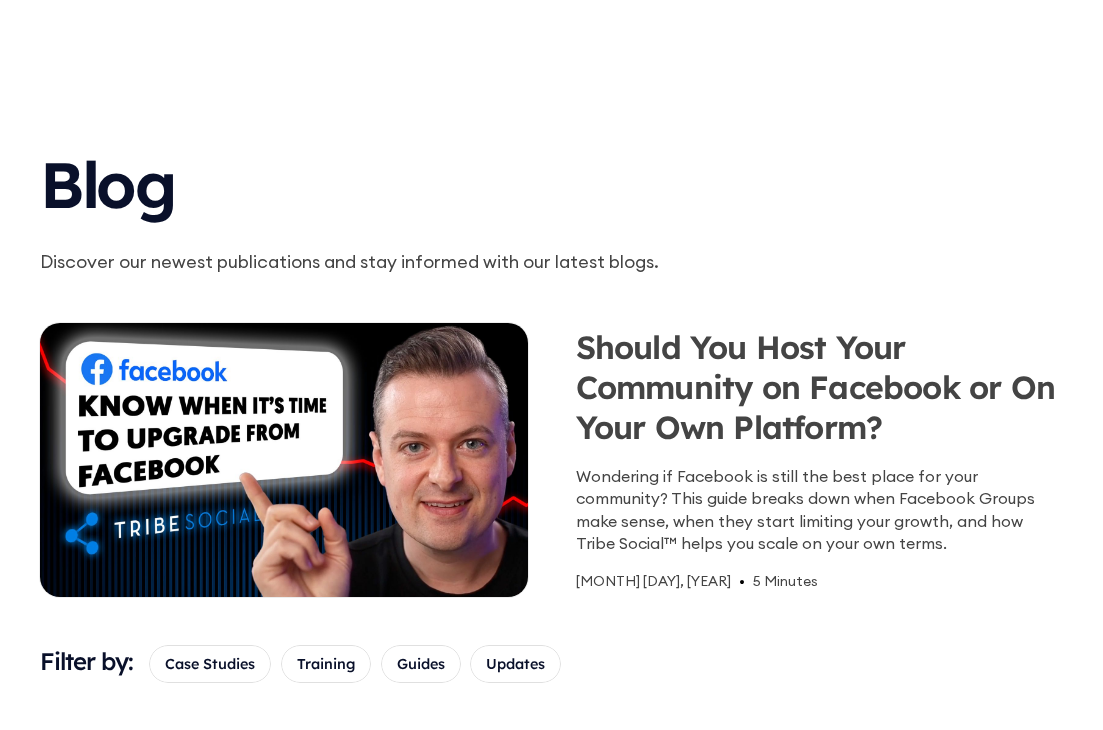 scroll, scrollTop: 0, scrollLeft: 0, axis: both 